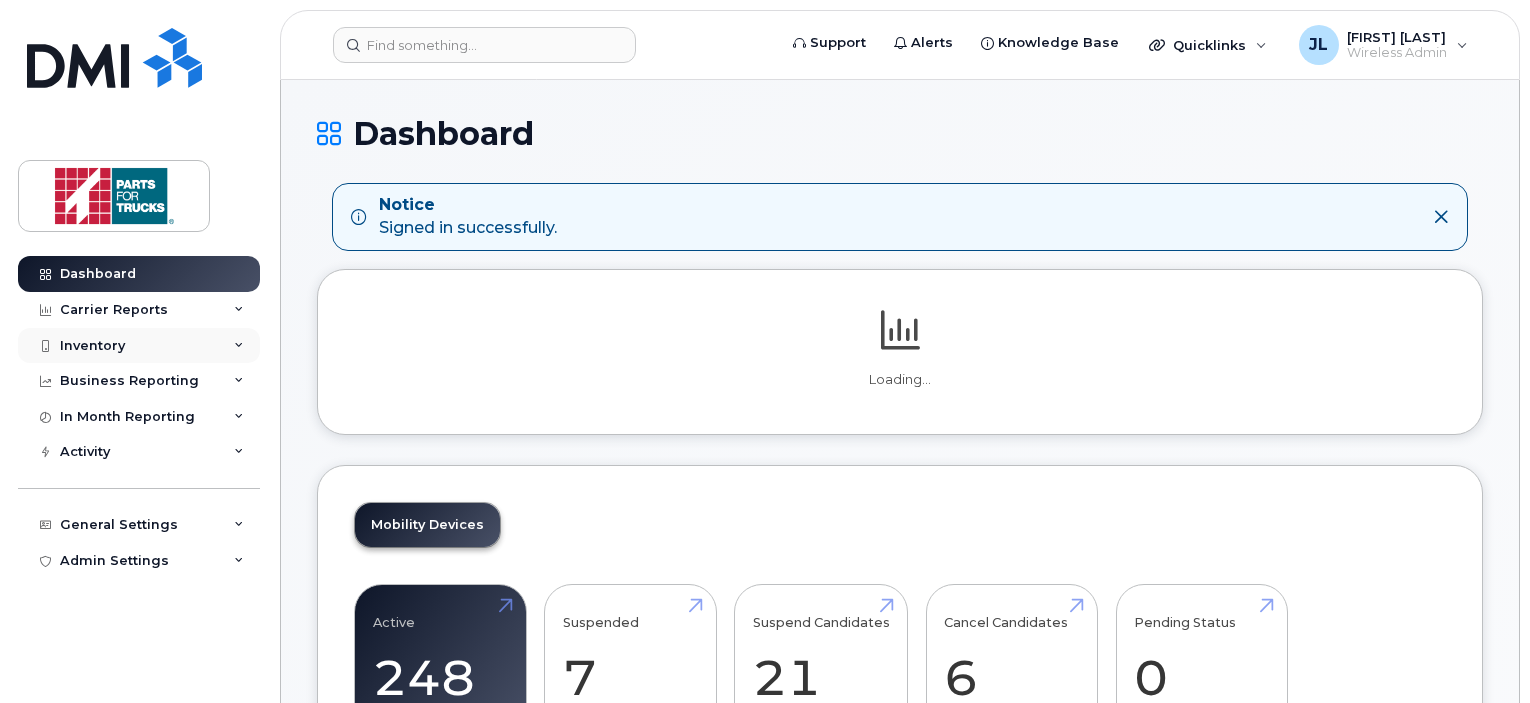 scroll, scrollTop: 0, scrollLeft: 0, axis: both 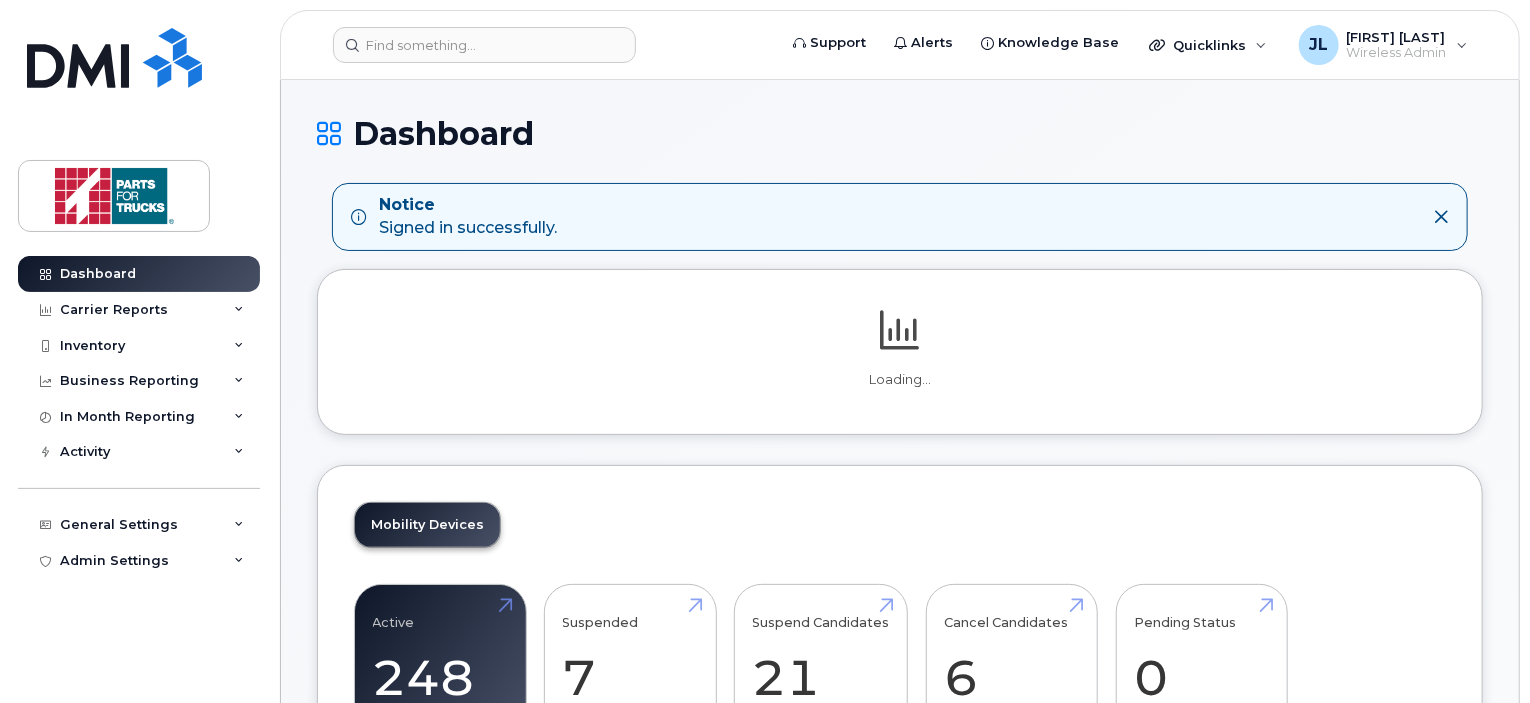 drag, startPoint x: 128, startPoint y: 339, endPoint x: 117, endPoint y: 370, distance: 32.89377 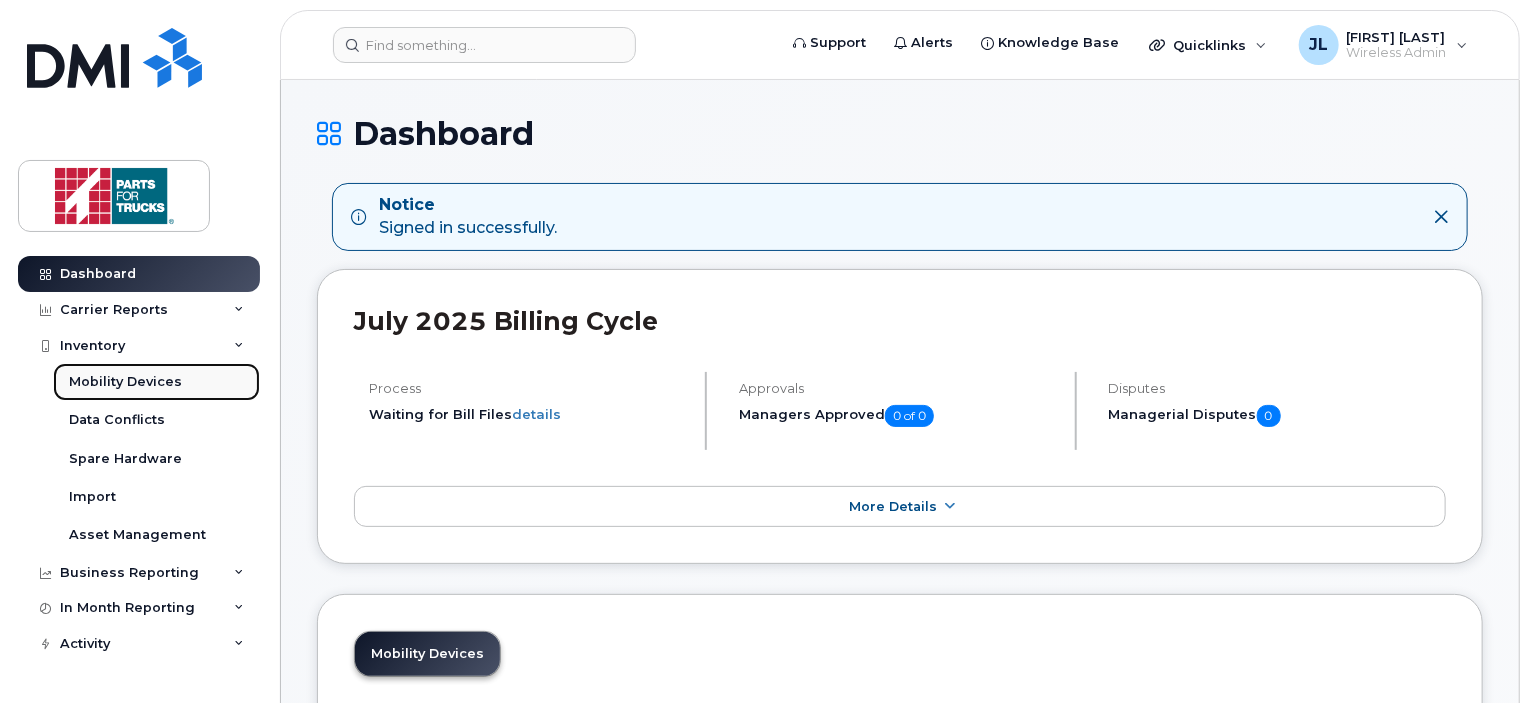 click on "Mobility Devices" 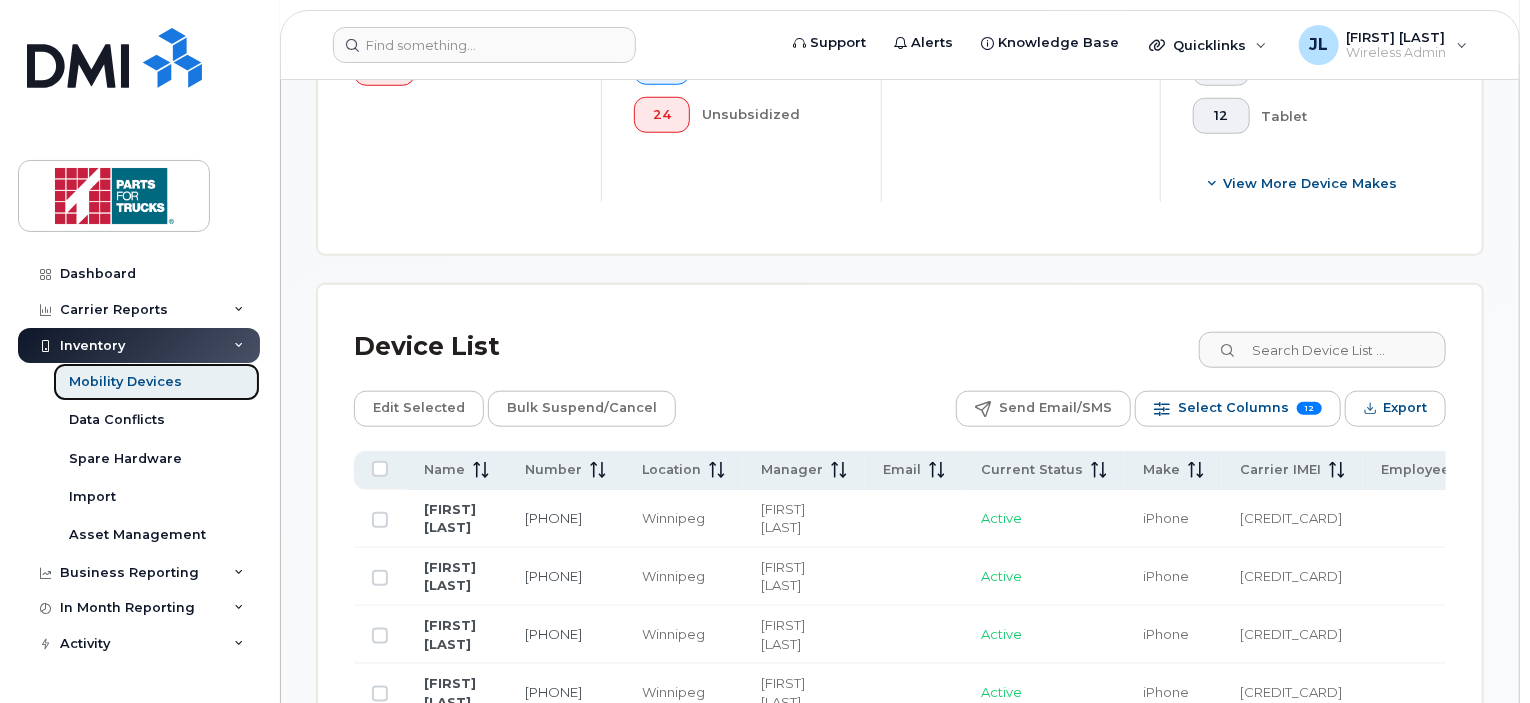 scroll, scrollTop: 832, scrollLeft: 0, axis: vertical 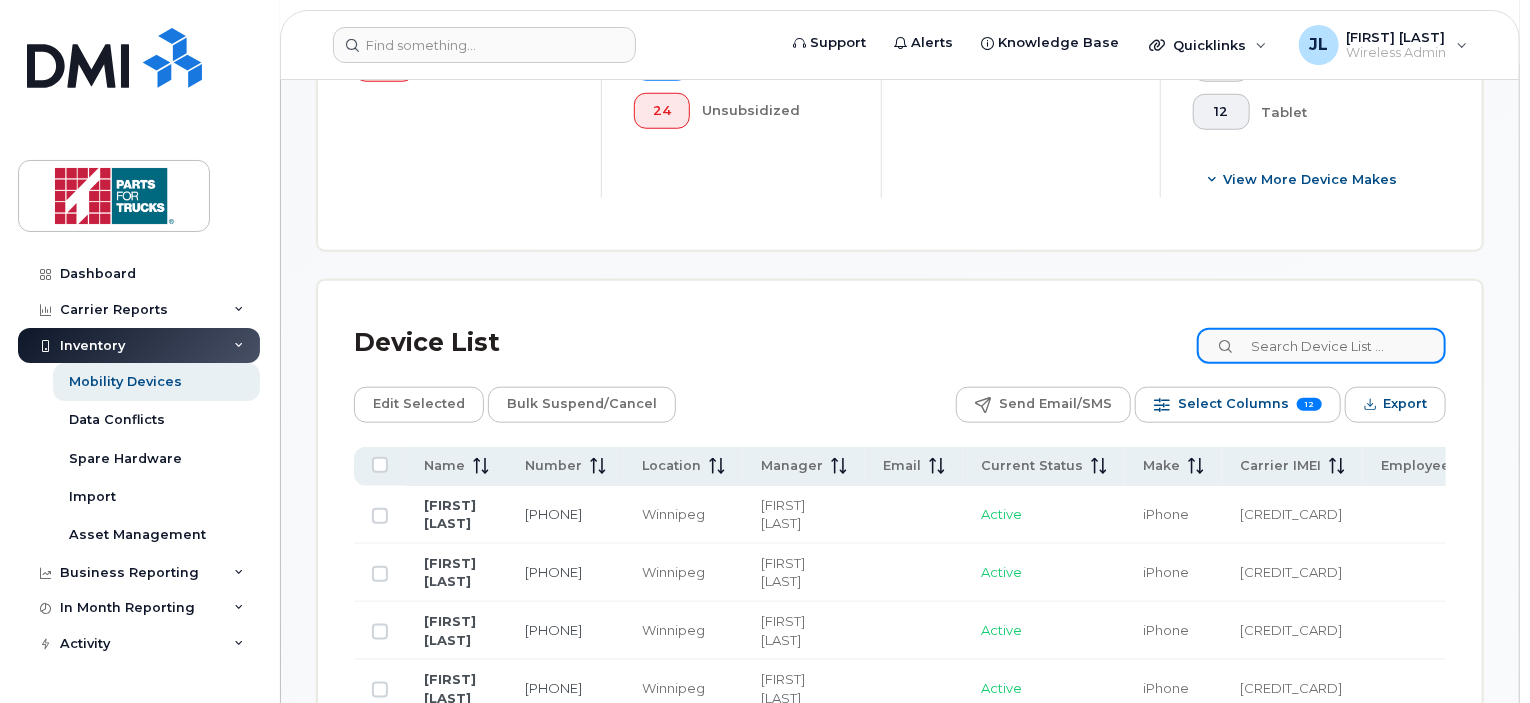click 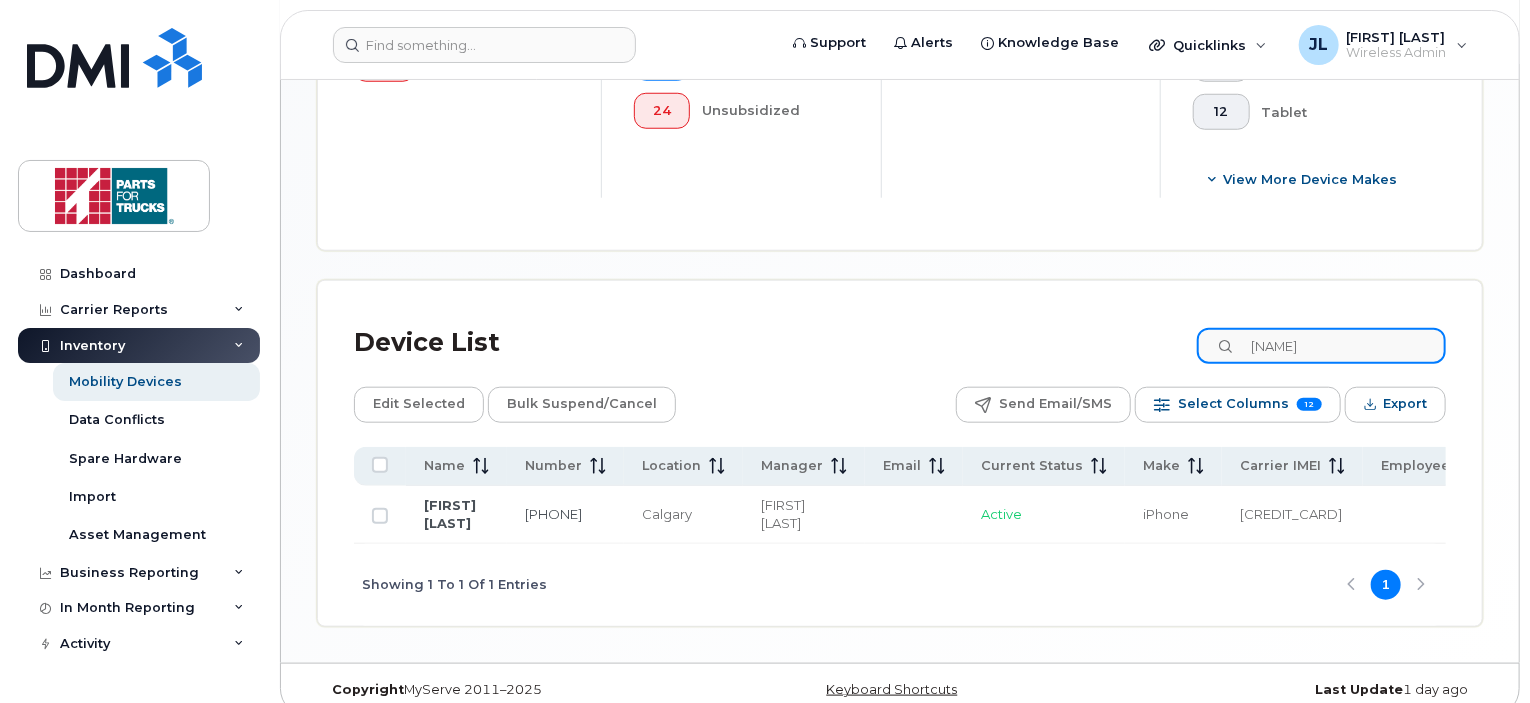 drag, startPoint x: 1320, startPoint y: 343, endPoint x: 1220, endPoint y: 340, distance: 100.04499 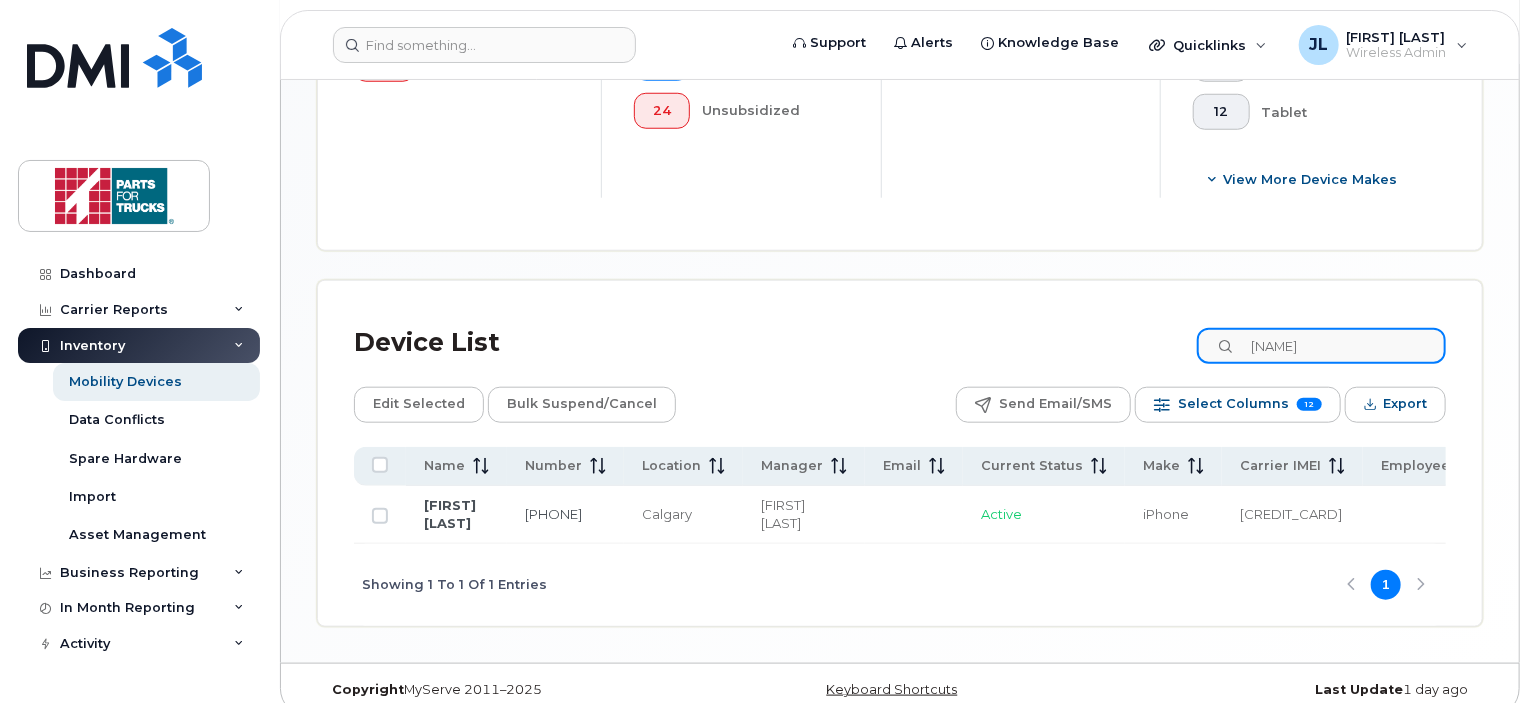 drag, startPoint x: 1114, startPoint y: 294, endPoint x: 1079, endPoint y: 291, distance: 35.128338 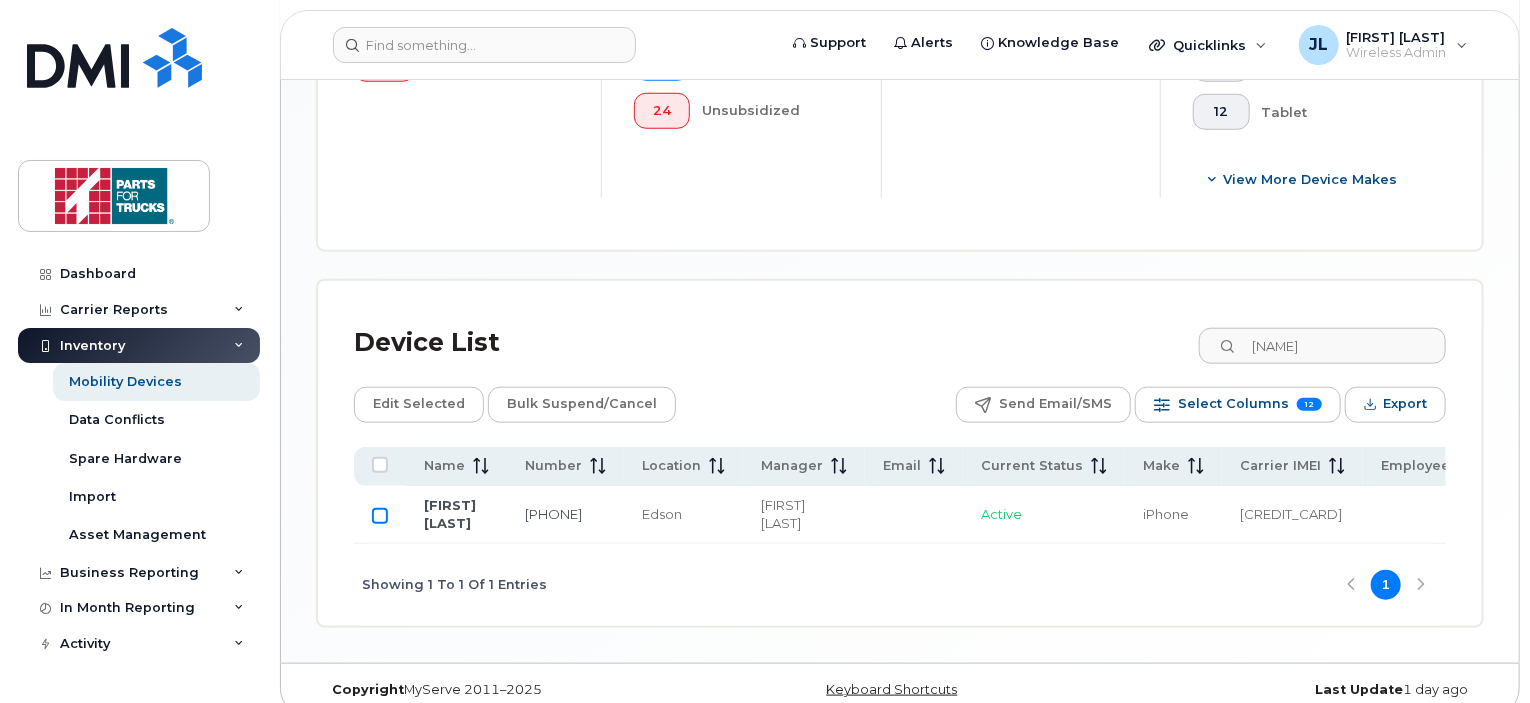 click 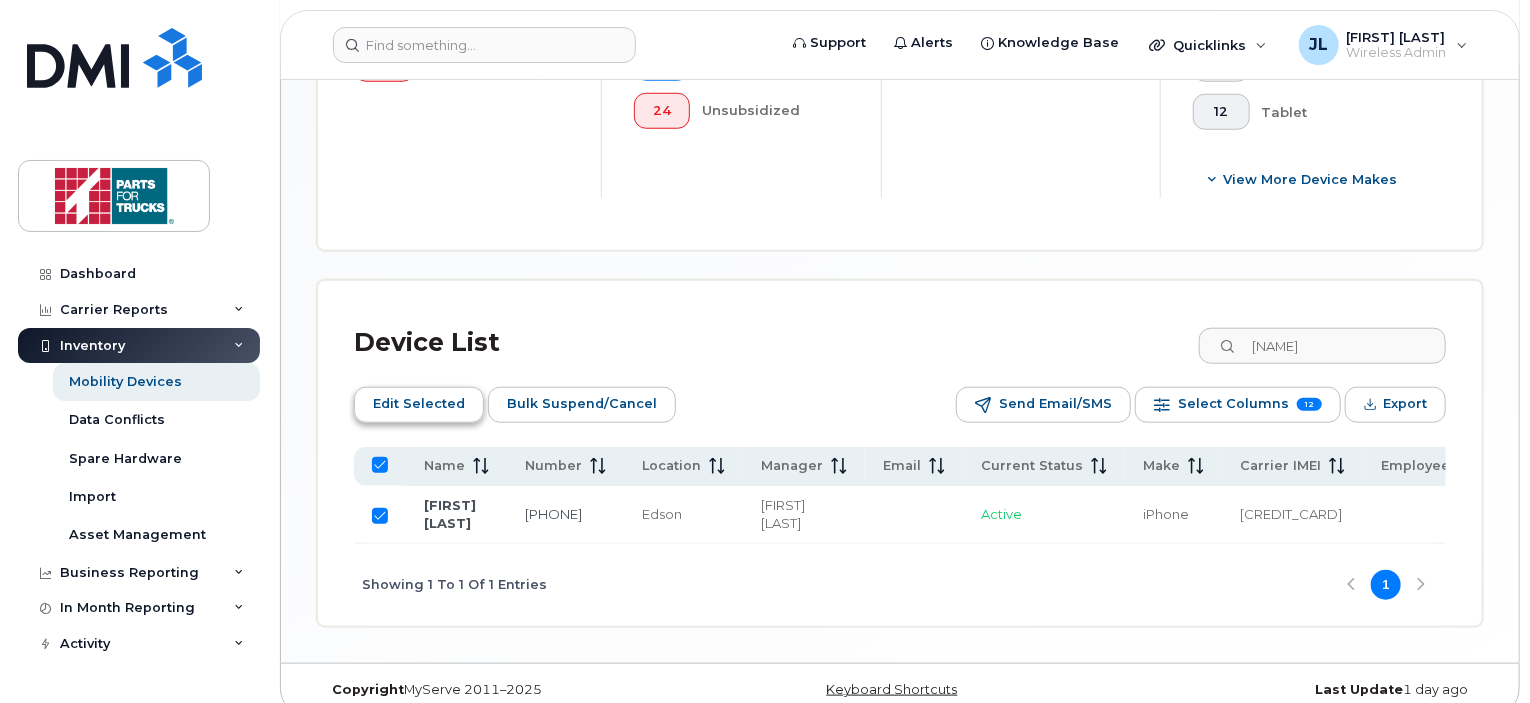 click on "Edit Selected" 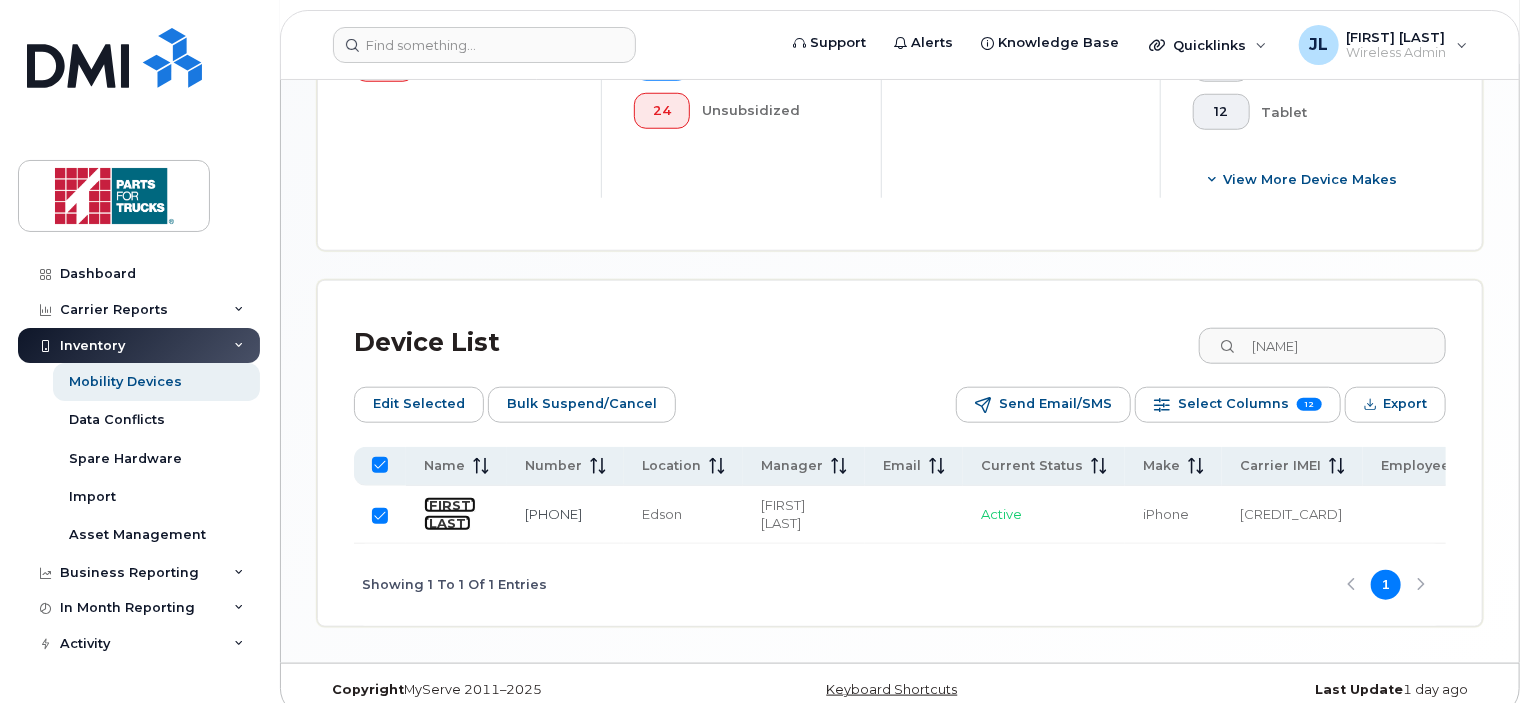 click on "[FIRST] [LAST]" 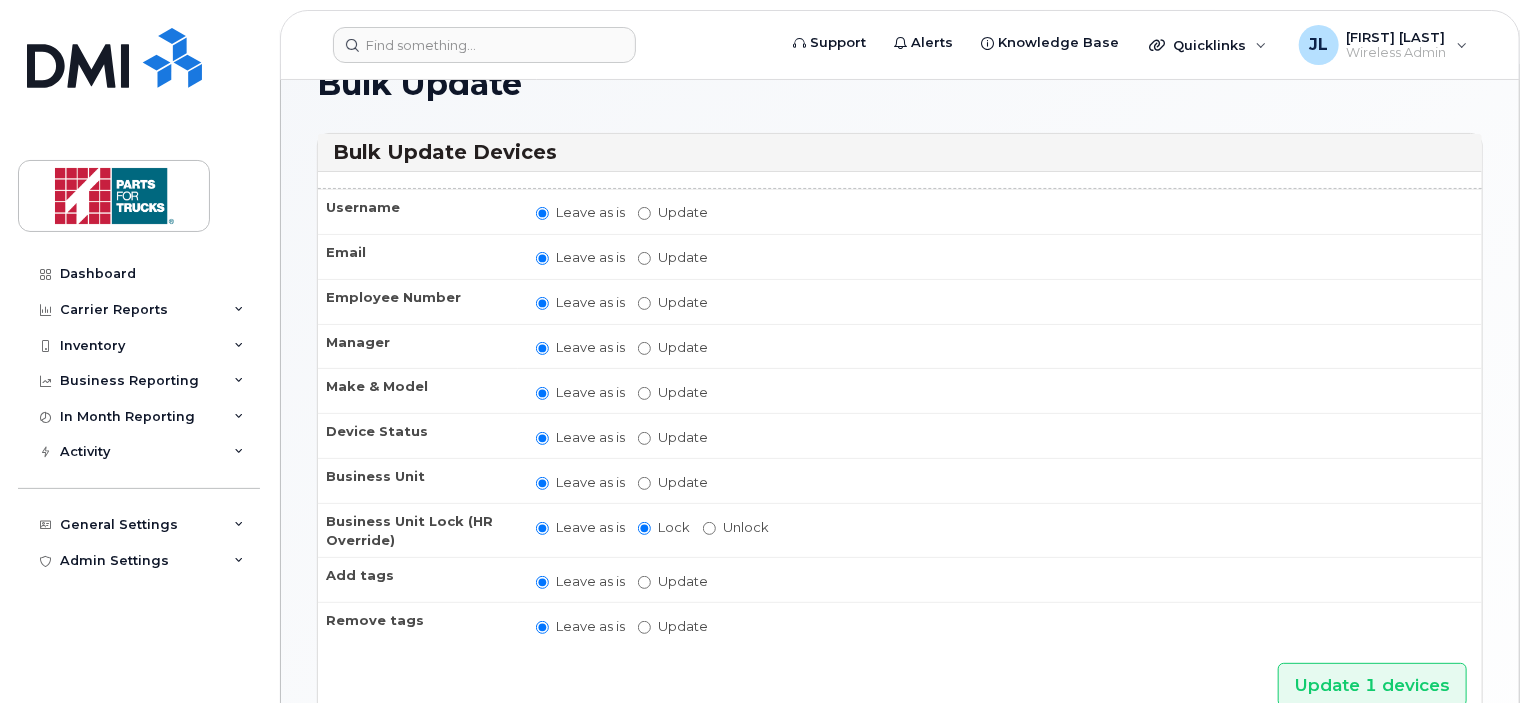 scroll, scrollTop: 51, scrollLeft: 0, axis: vertical 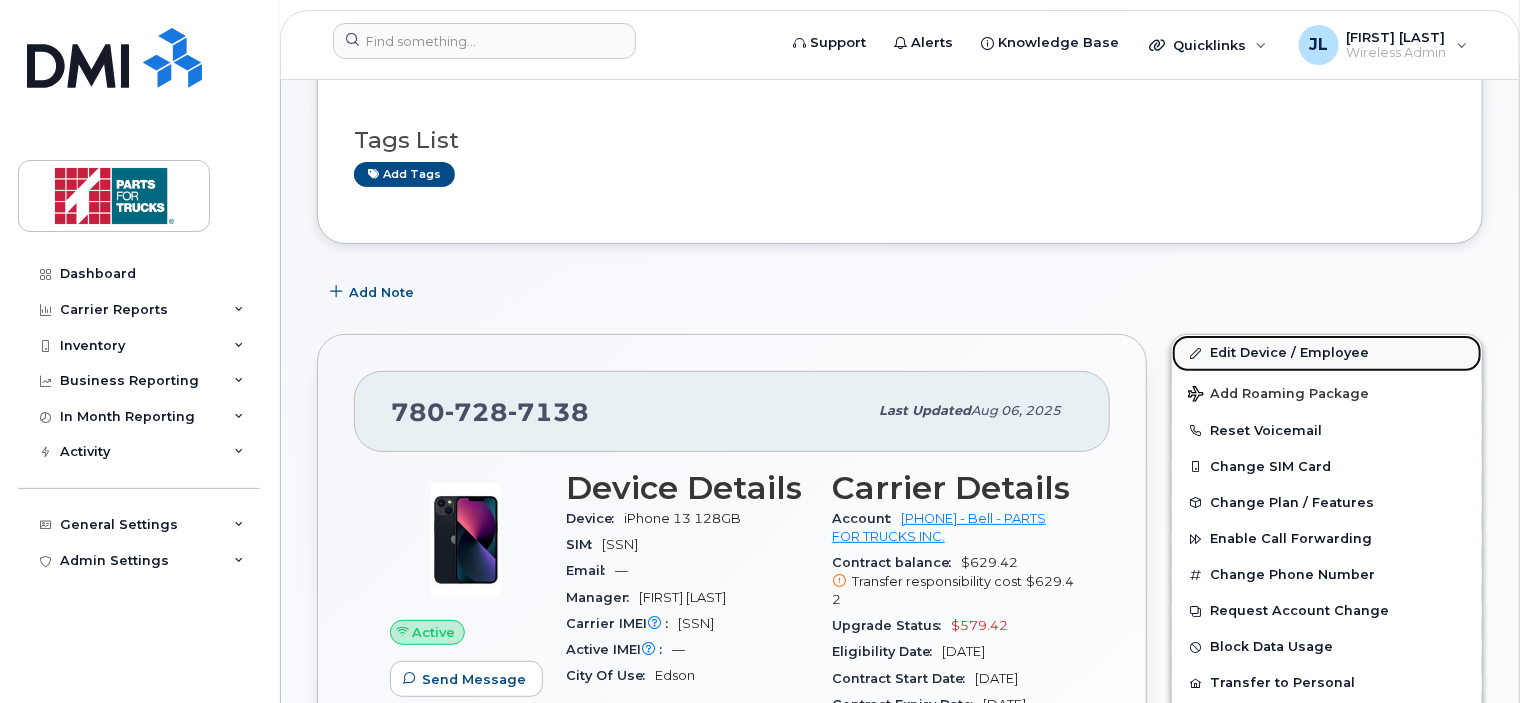 click on "Edit Device / Employee" at bounding box center (1327, 353) 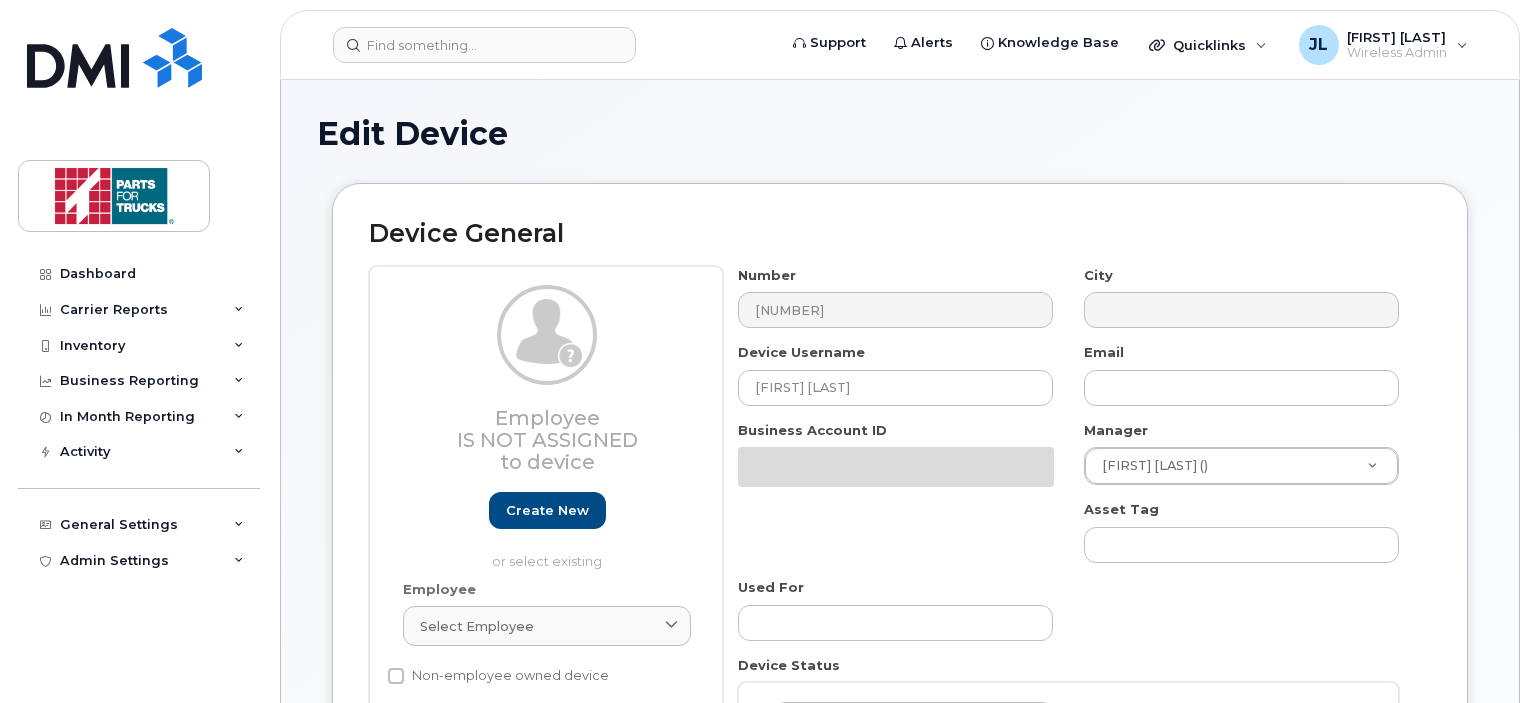 scroll, scrollTop: 0, scrollLeft: 0, axis: both 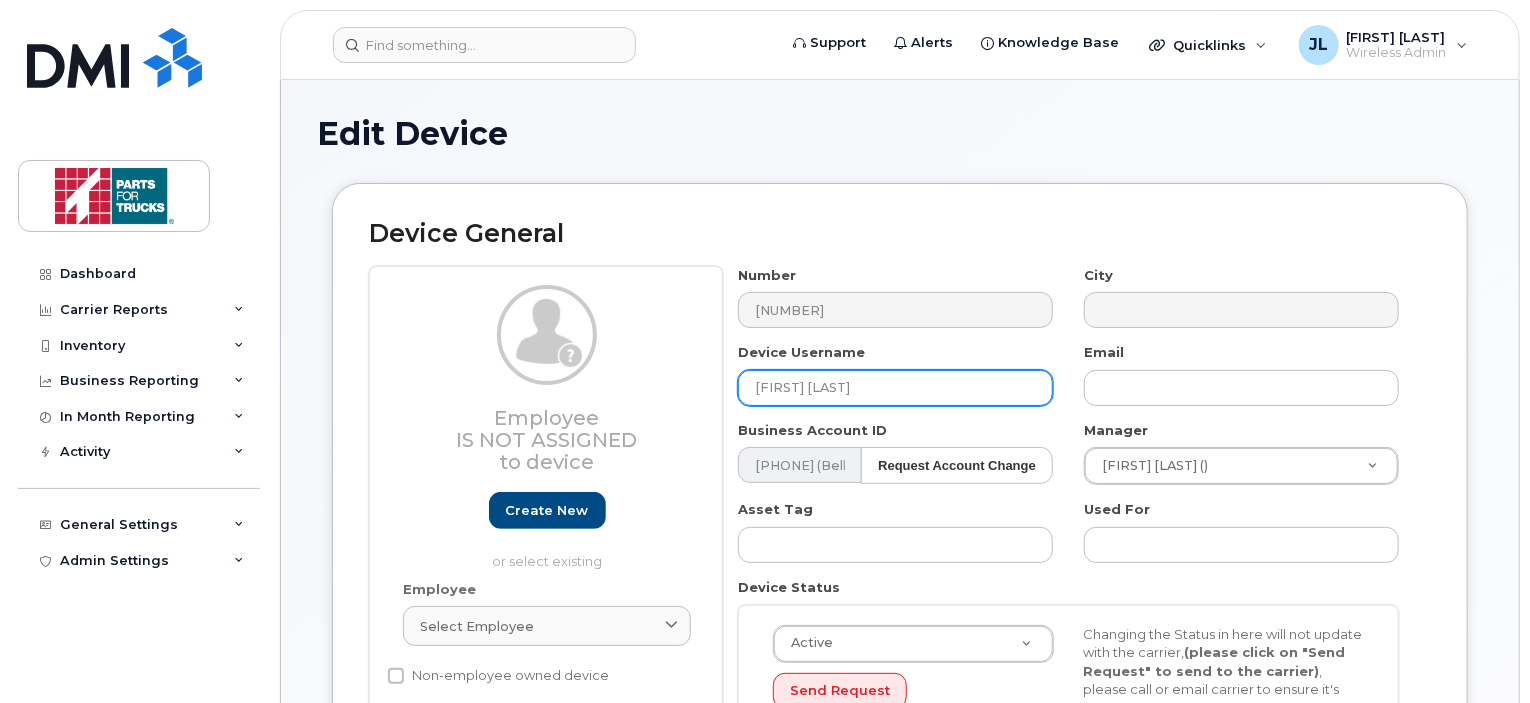click on "[FIRST] [LAST]" at bounding box center (895, 388) 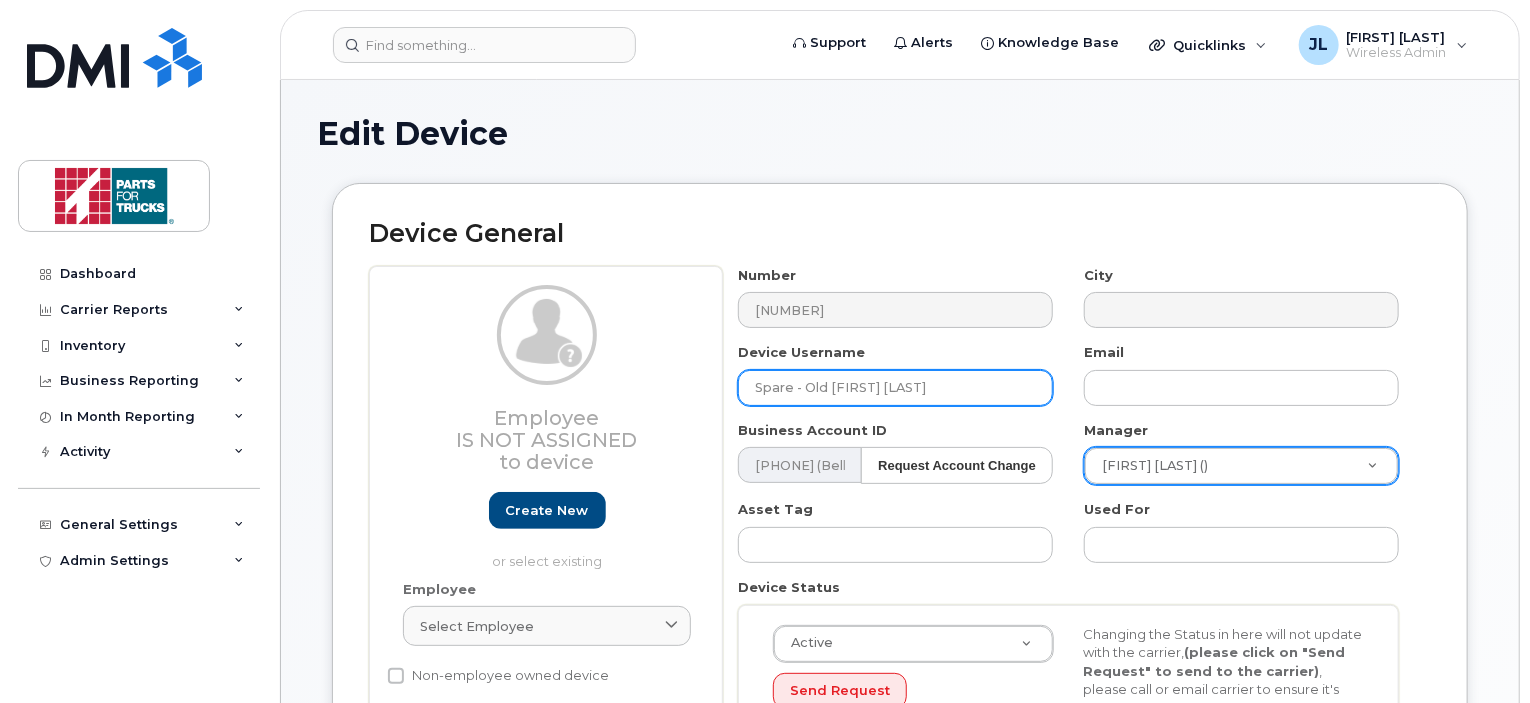 type on "Spare - Old [FIRST] [LAST]" 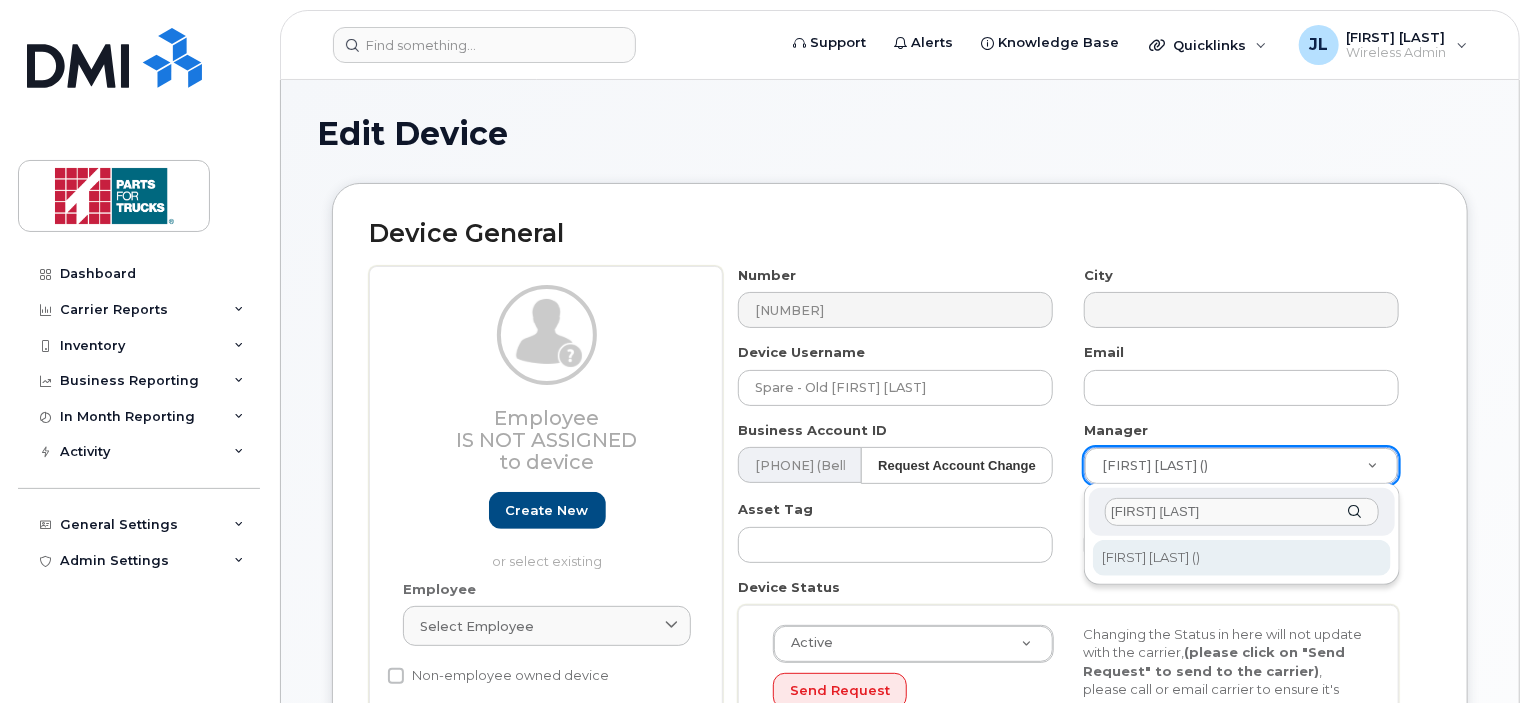 type on "[FIRST] [LAST]" 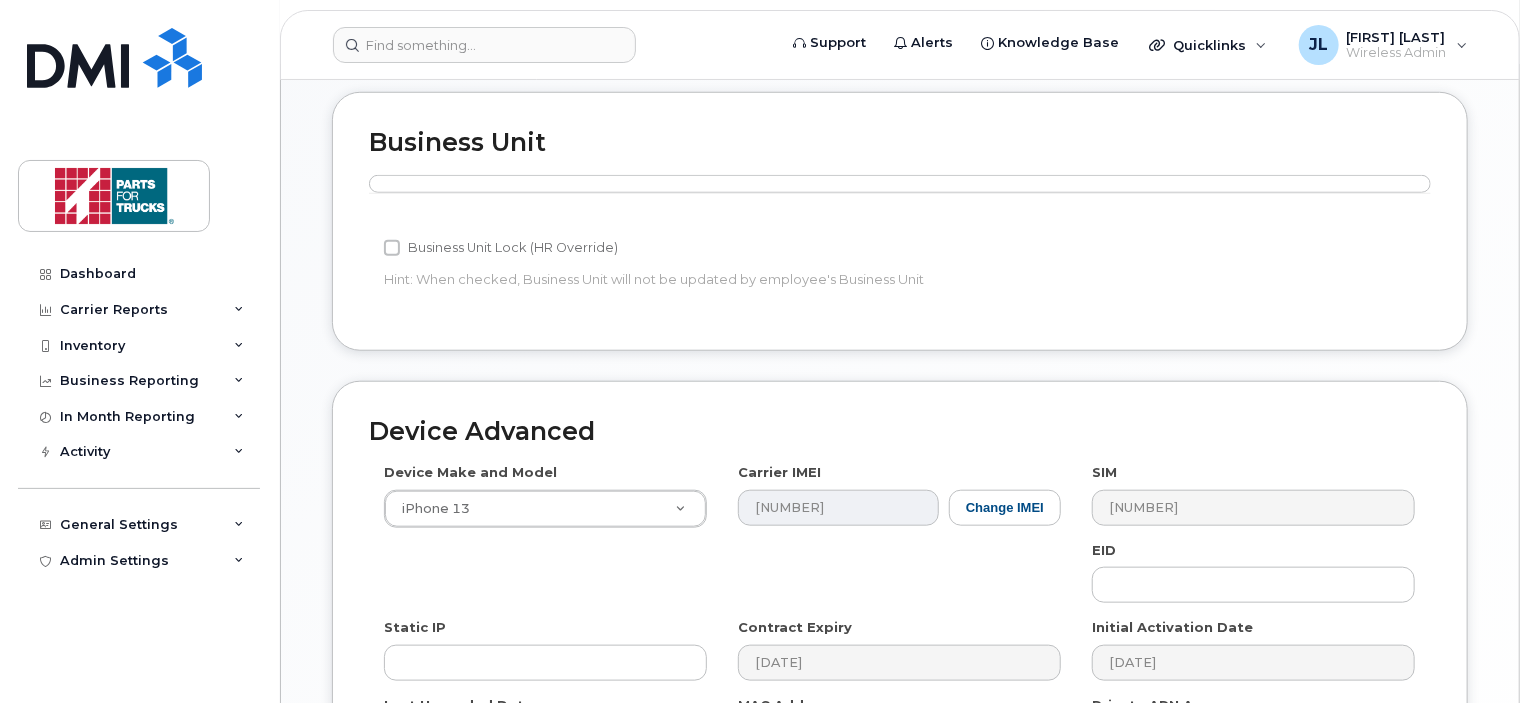 scroll, scrollTop: 1034, scrollLeft: 0, axis: vertical 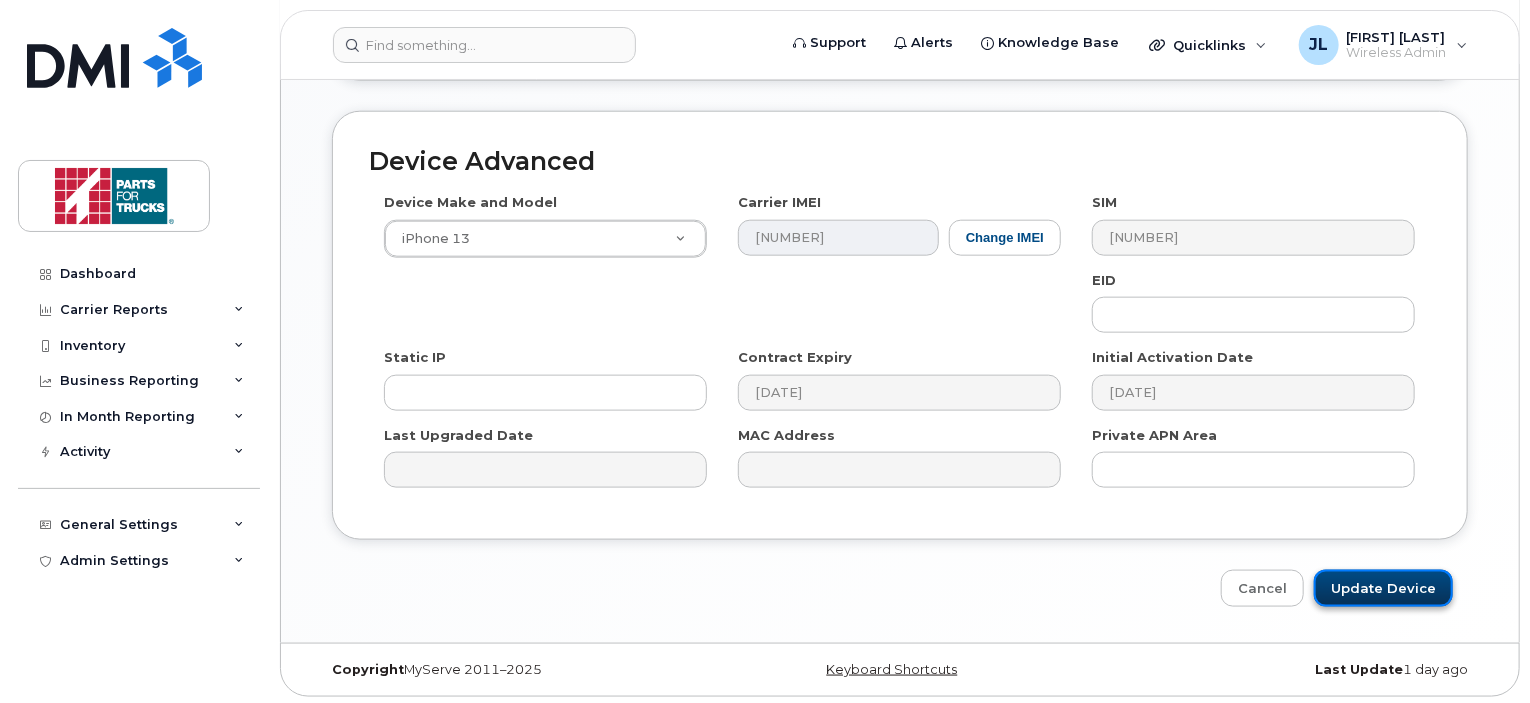 click on "Update Device" at bounding box center (1383, 588) 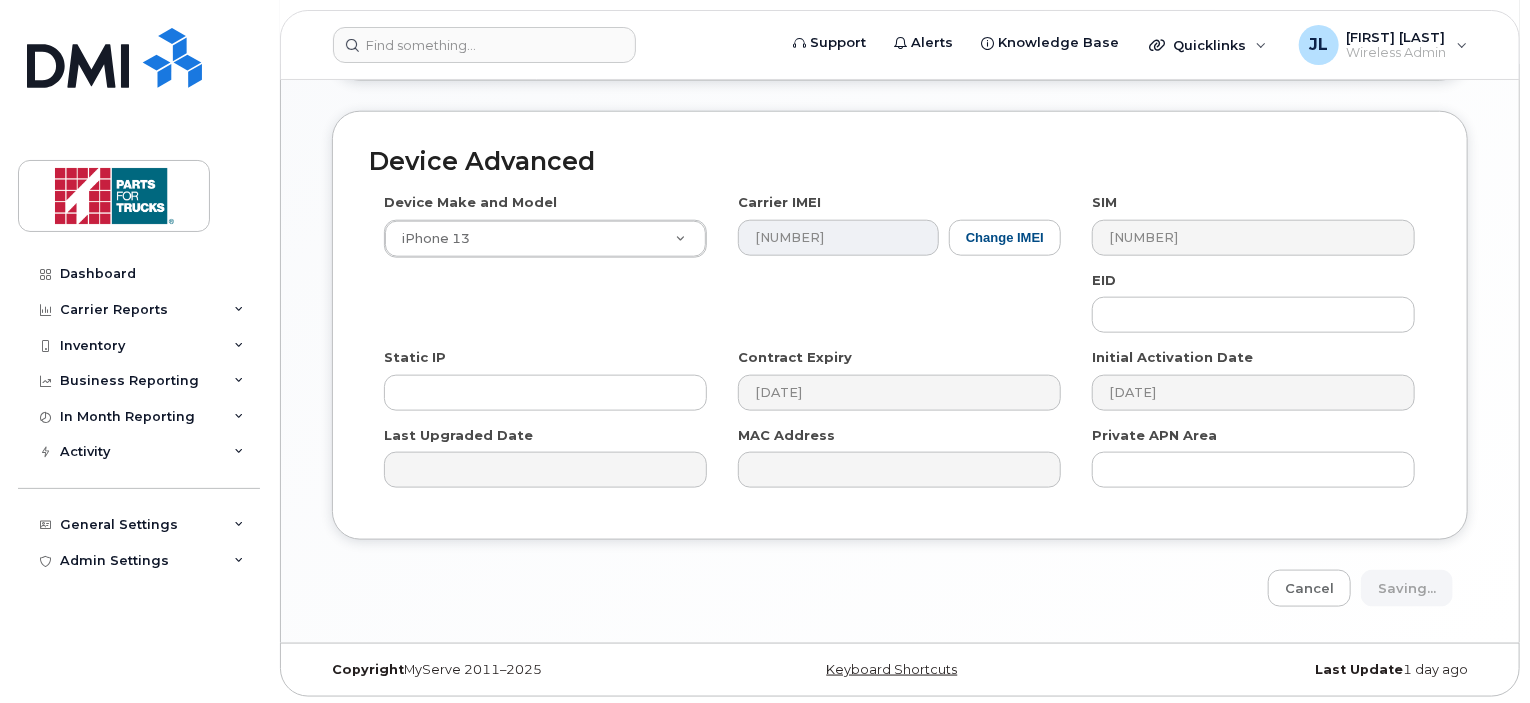type on "Saving..." 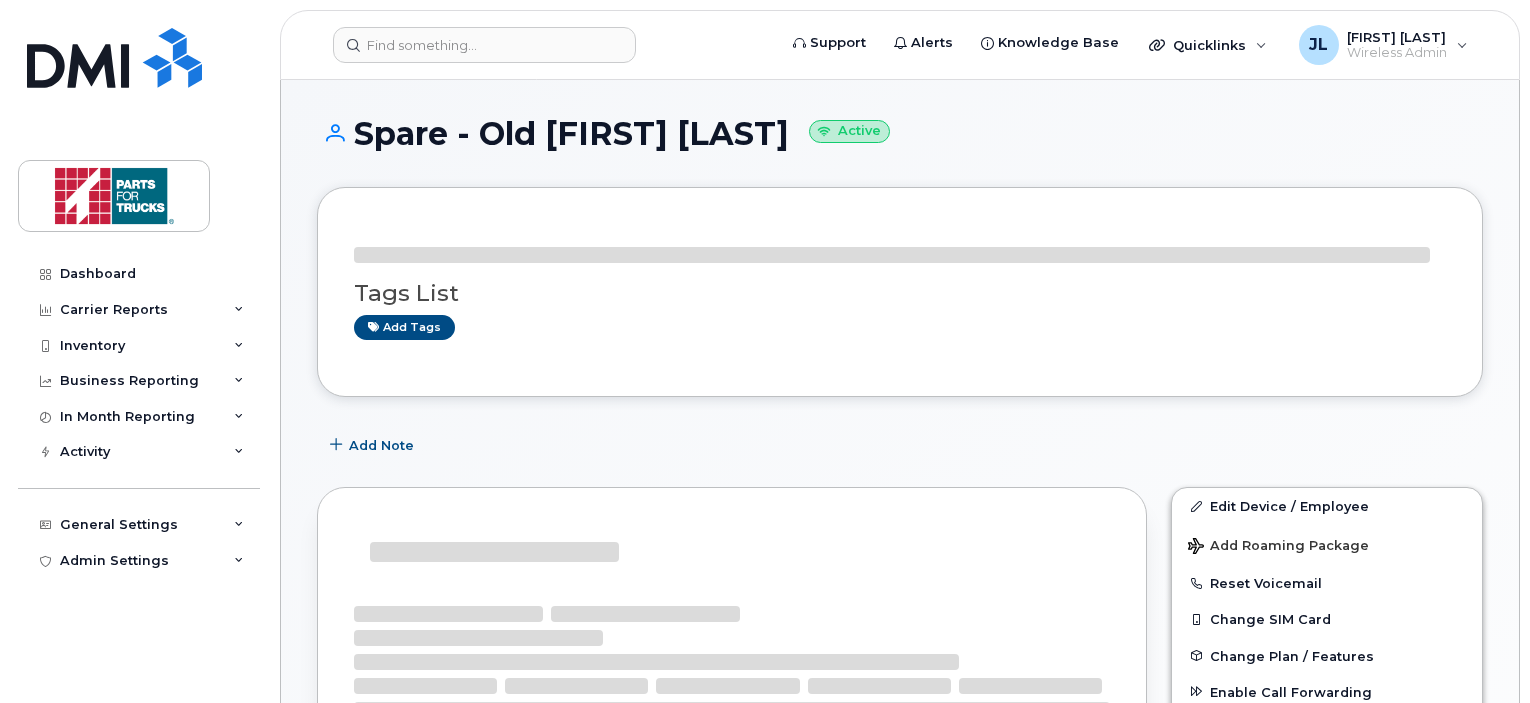 scroll, scrollTop: 0, scrollLeft: 0, axis: both 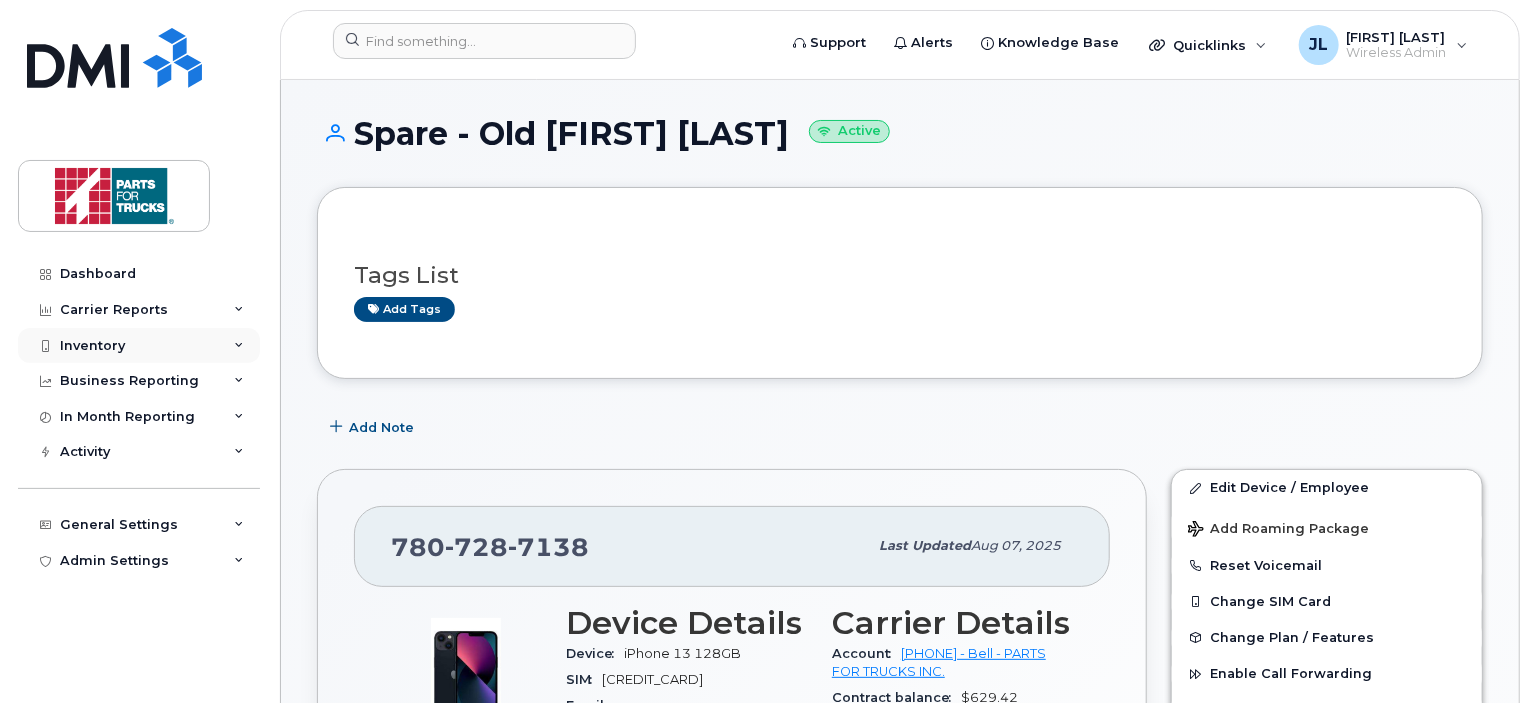 click on "Inventory" at bounding box center (139, 346) 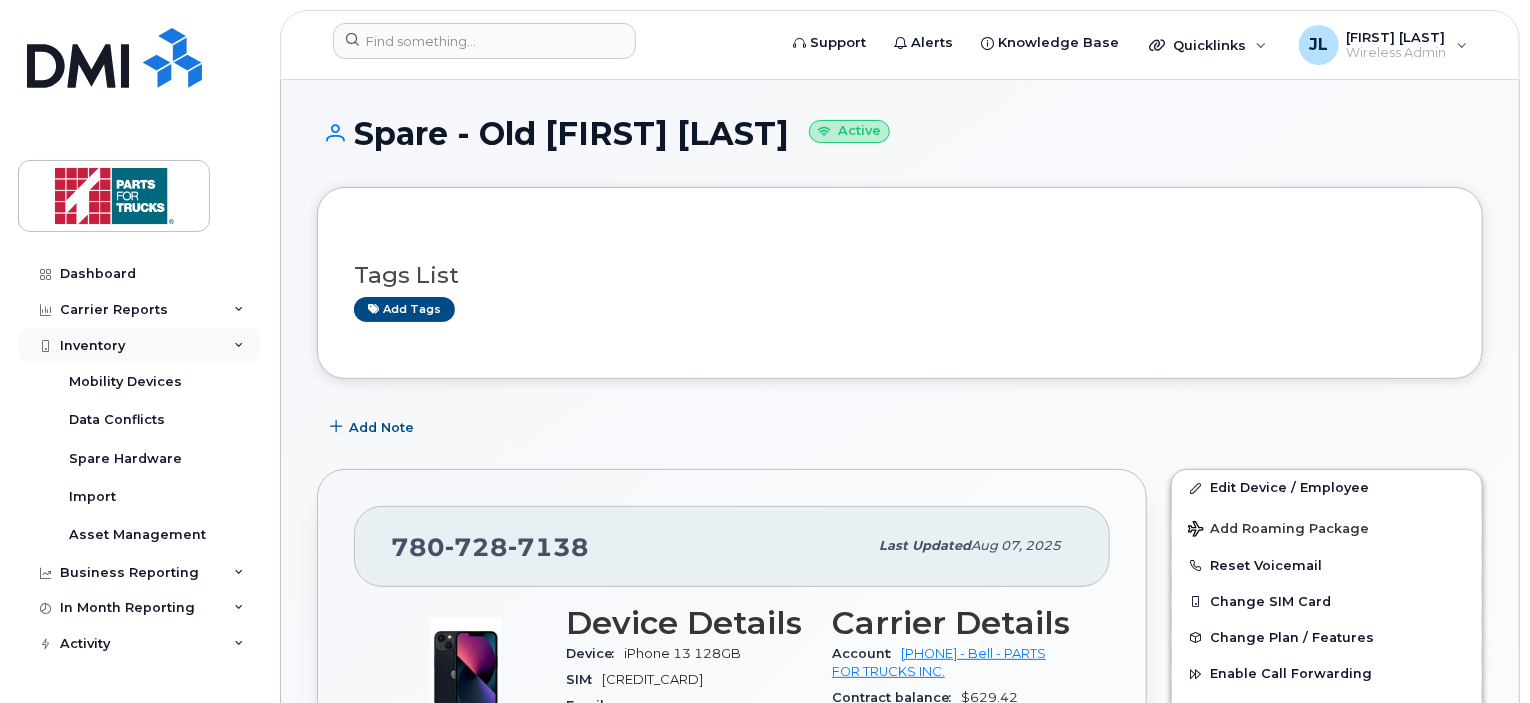click on "Inventory" at bounding box center [139, 346] 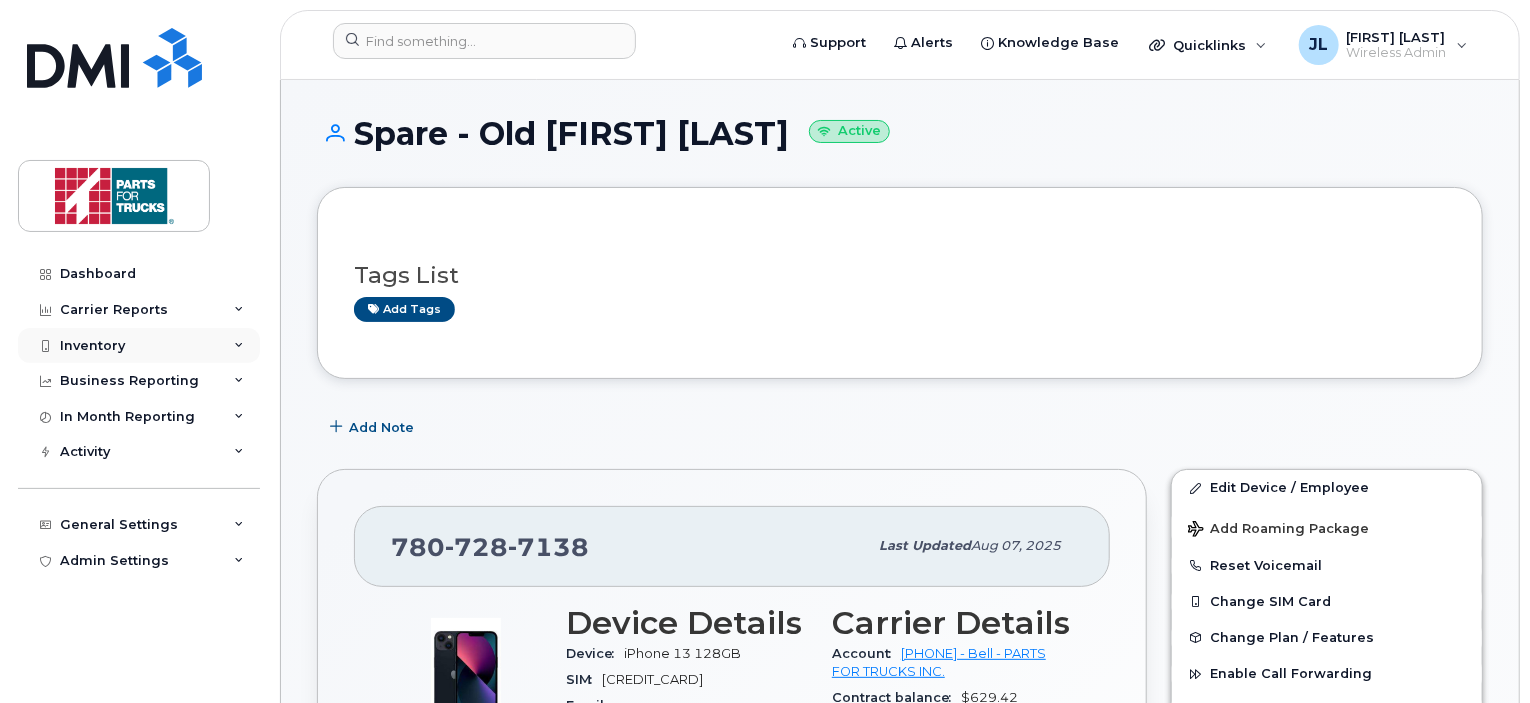 click on "Inventory" at bounding box center (92, 346) 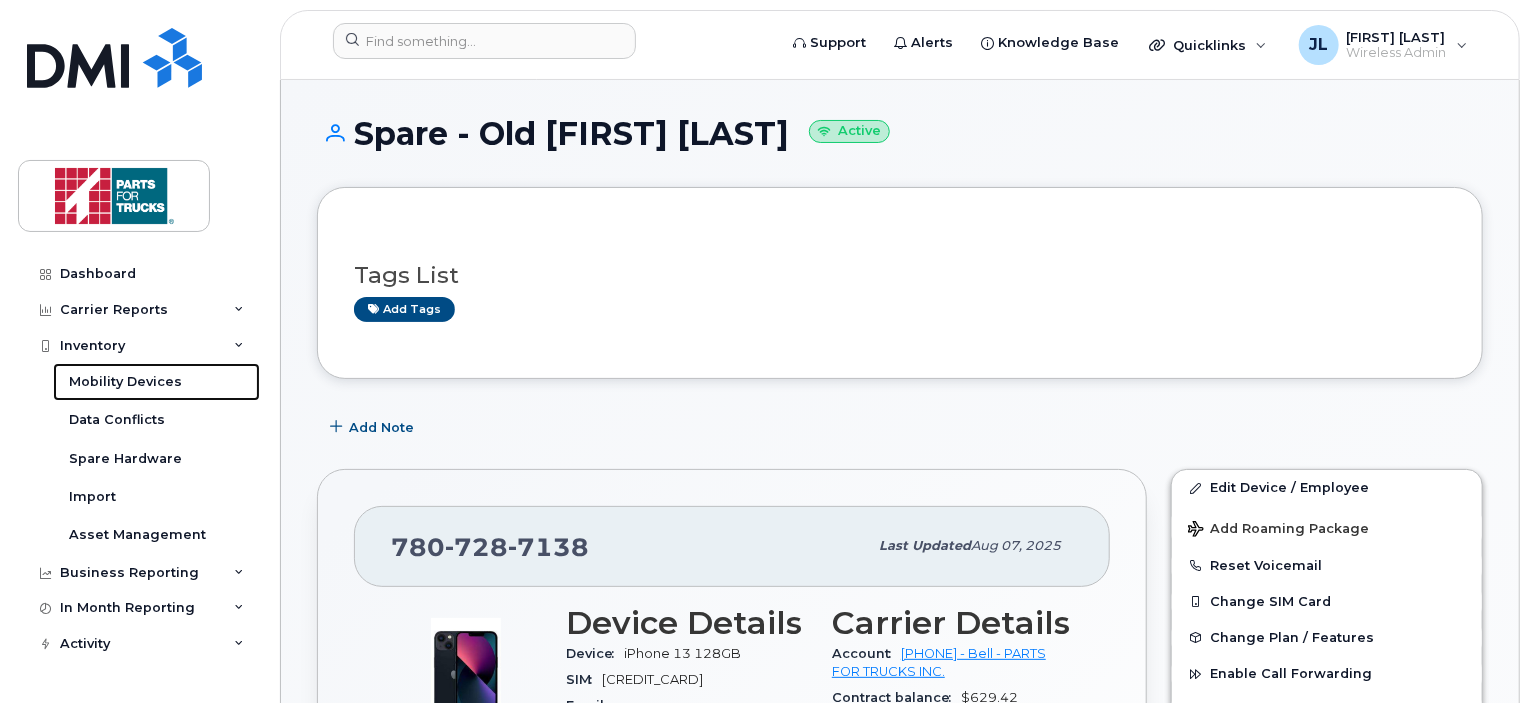drag, startPoint x: 116, startPoint y: 370, endPoint x: 260, endPoint y: 387, distance: 145 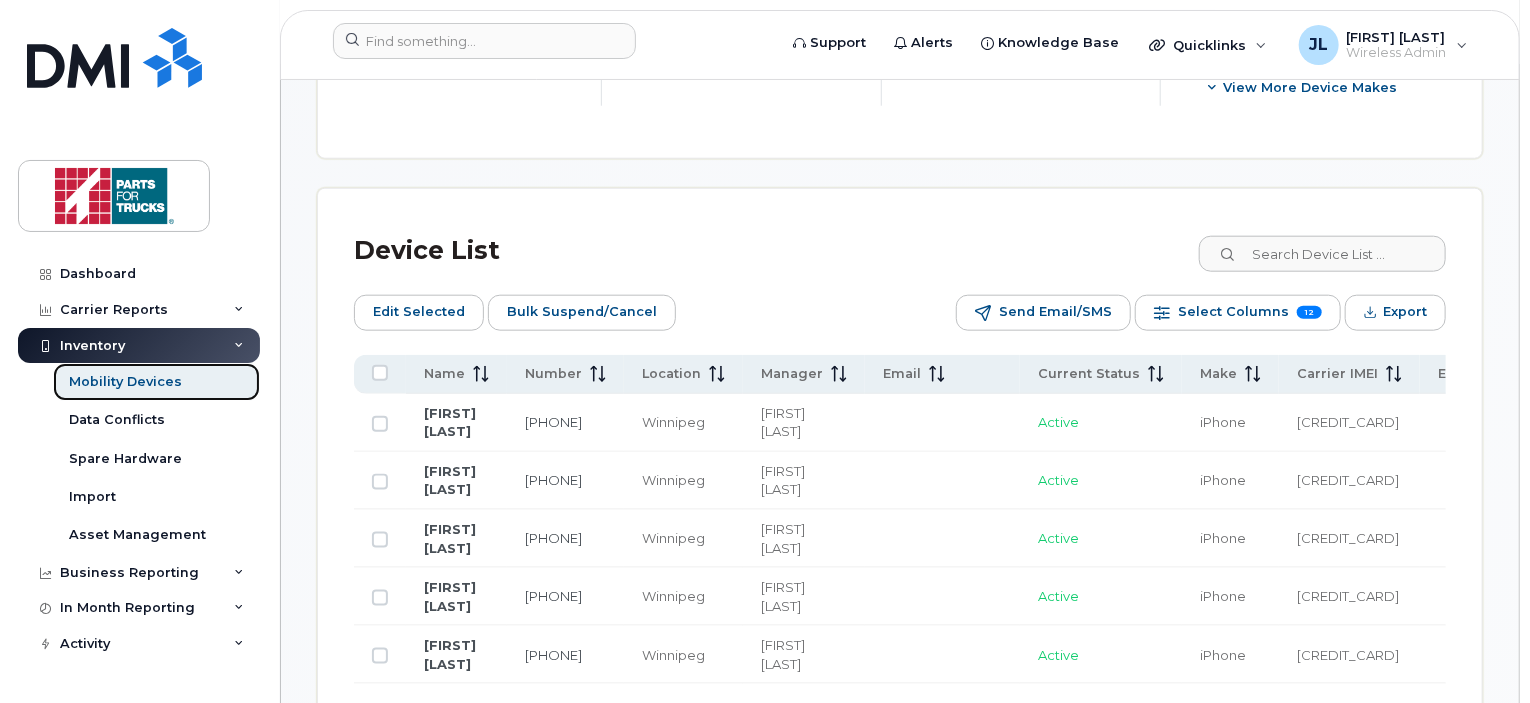 scroll, scrollTop: 936, scrollLeft: 0, axis: vertical 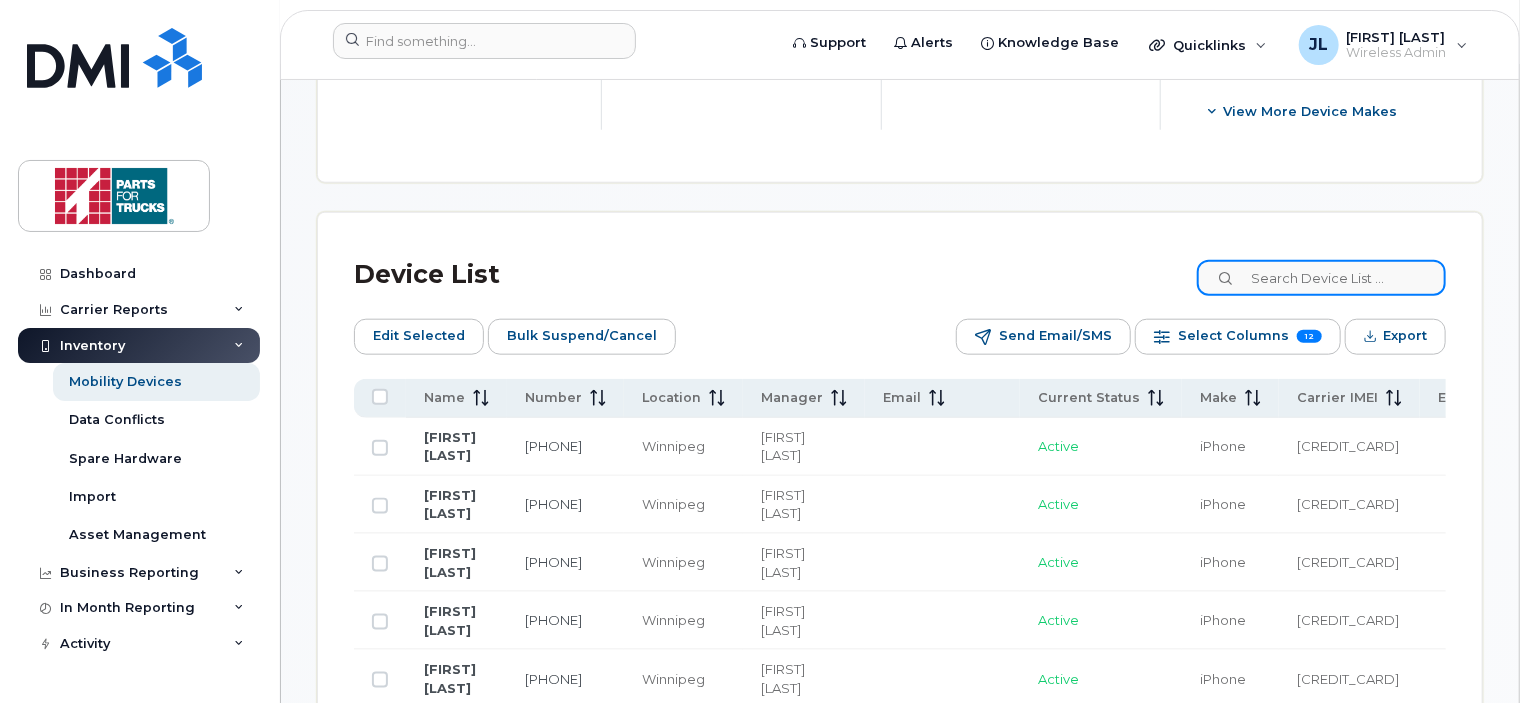 click 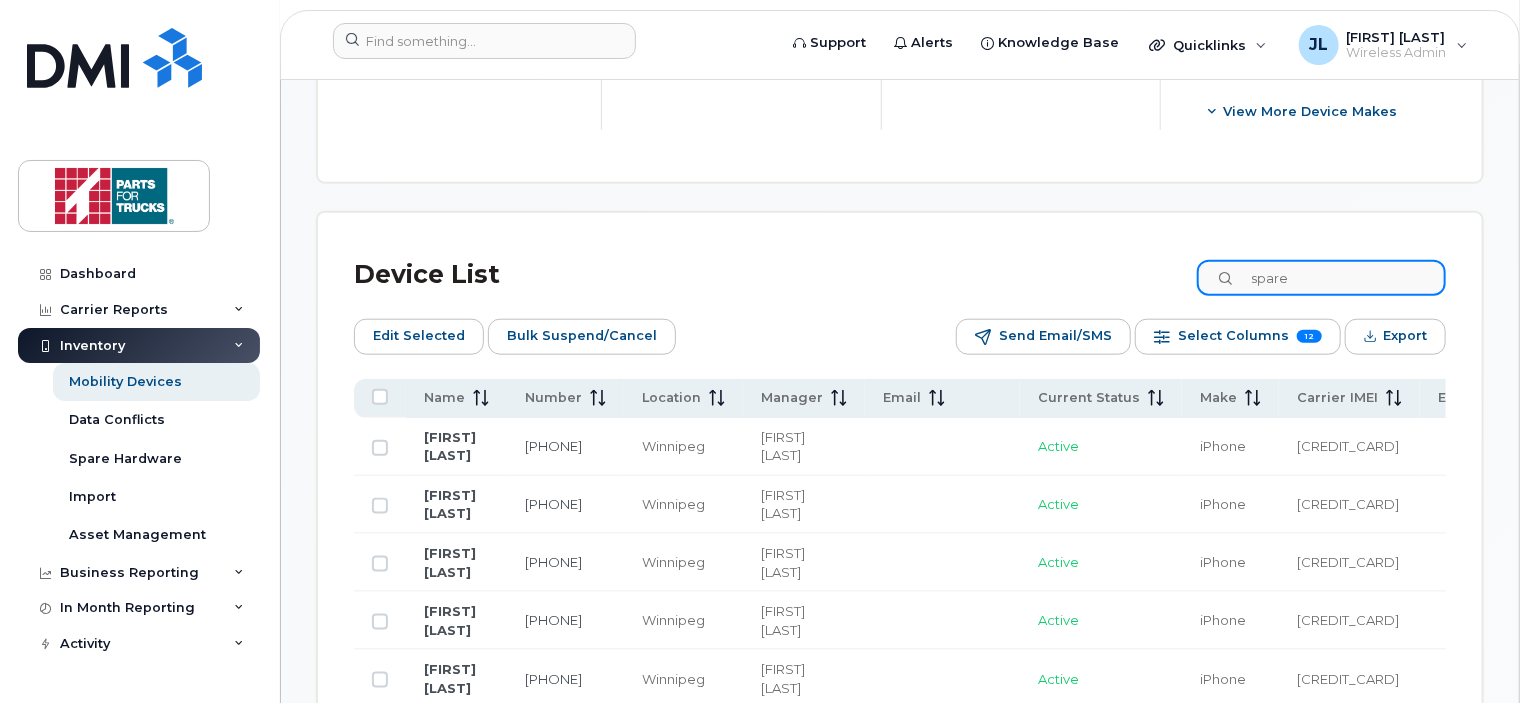type on "spare" 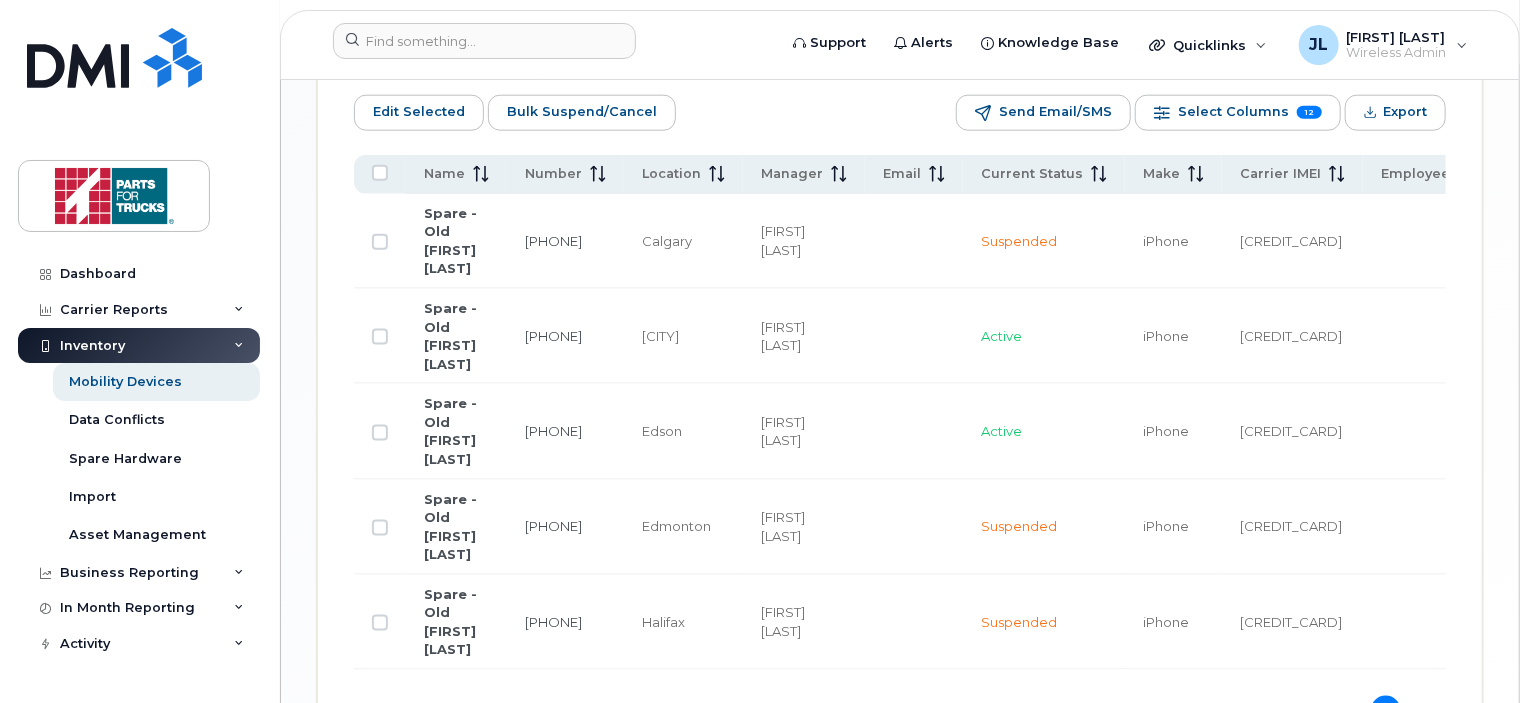 scroll, scrollTop: 1162, scrollLeft: 0, axis: vertical 